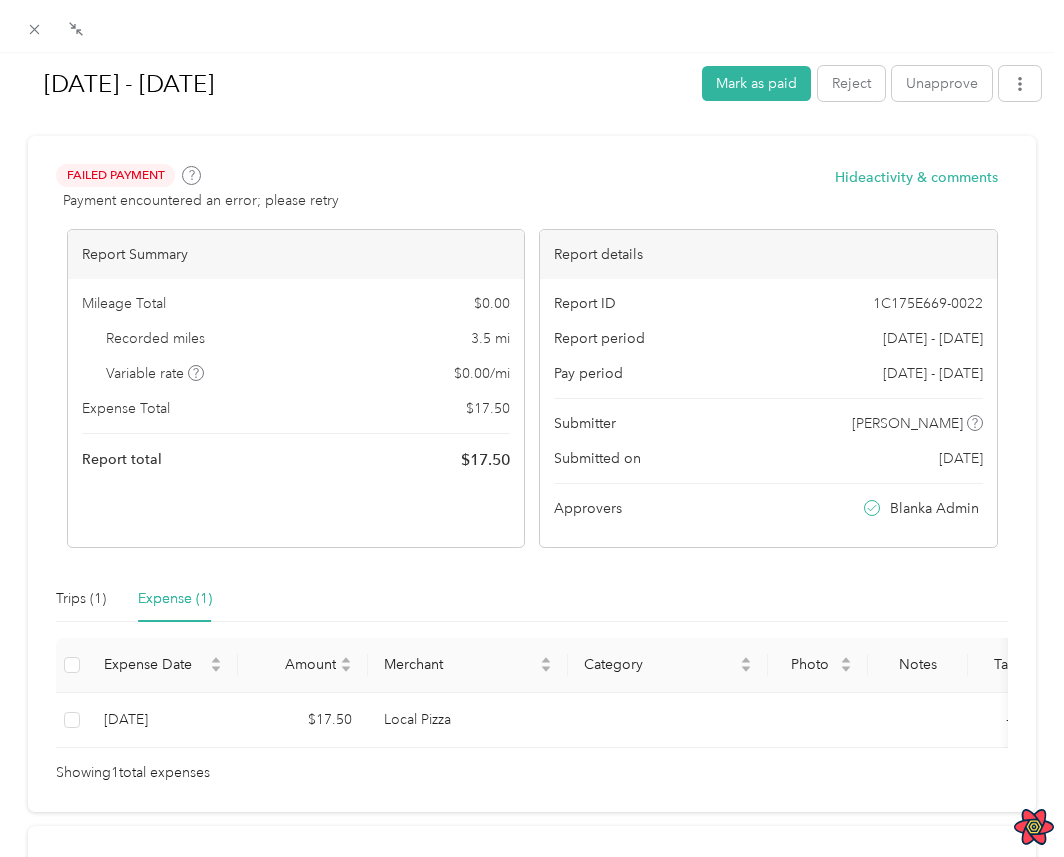scroll, scrollTop: 0, scrollLeft: 0, axis: both 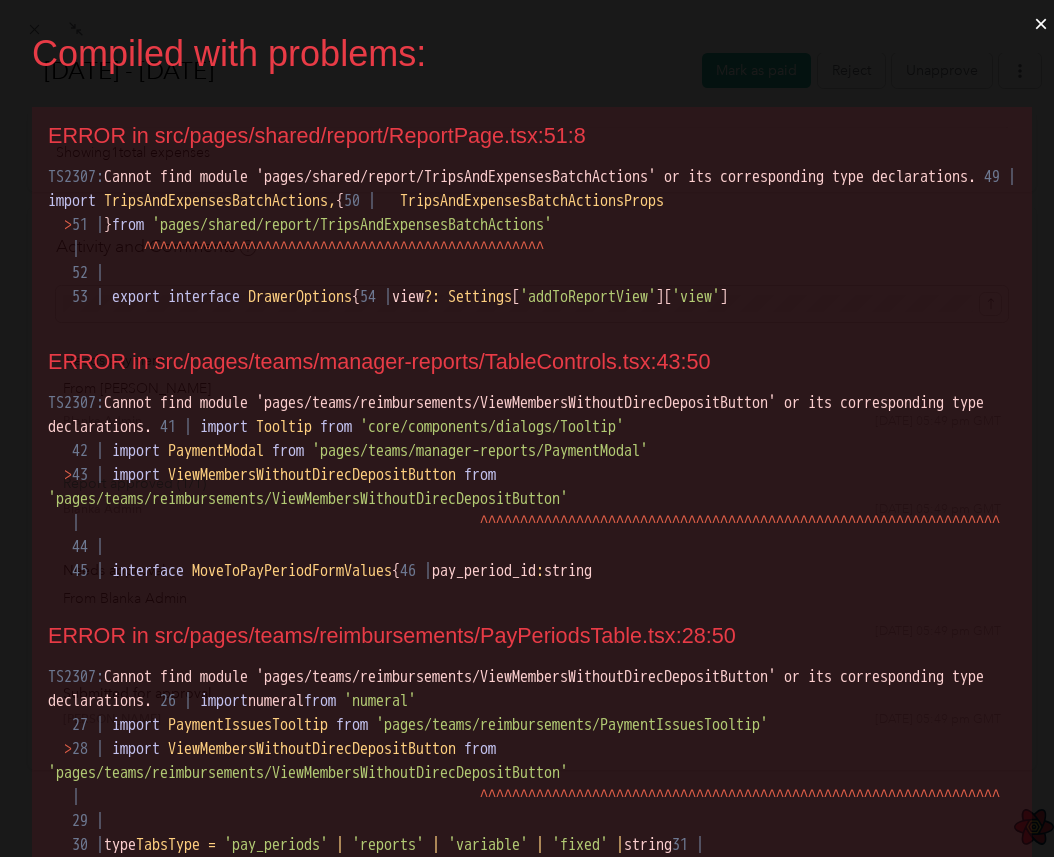click on "×" at bounding box center [1041, 24] 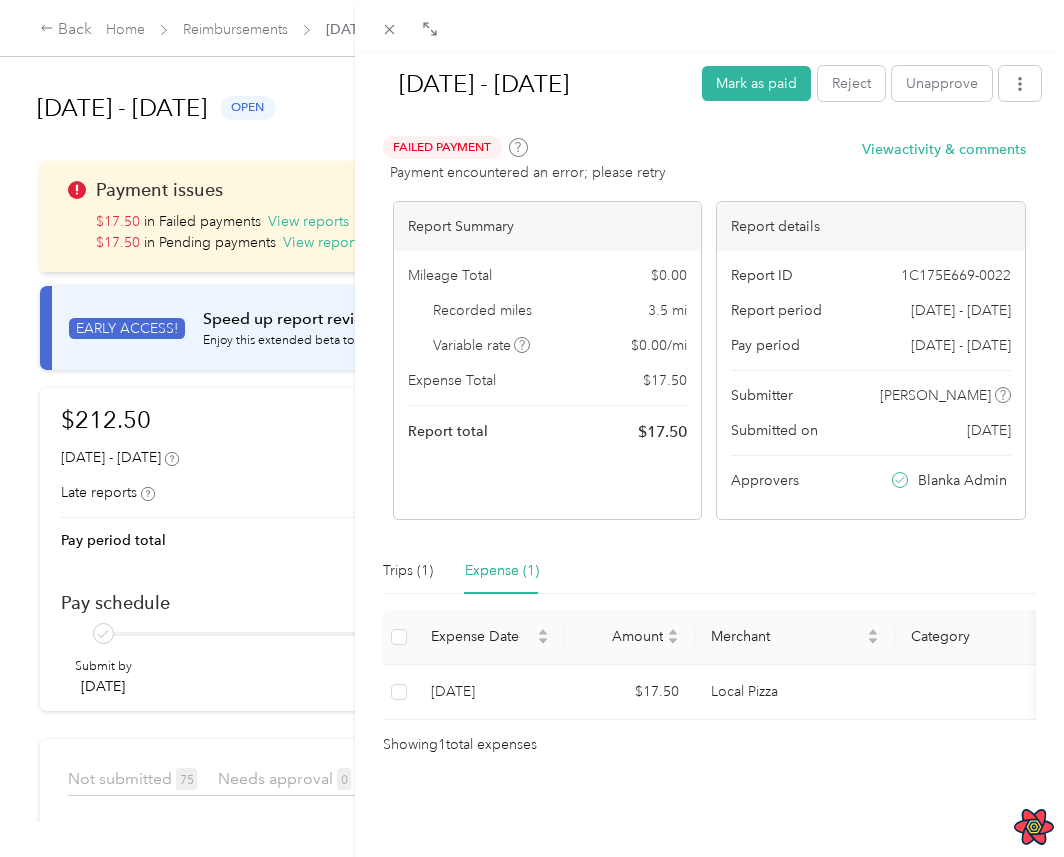 scroll, scrollTop: 0, scrollLeft: 0, axis: both 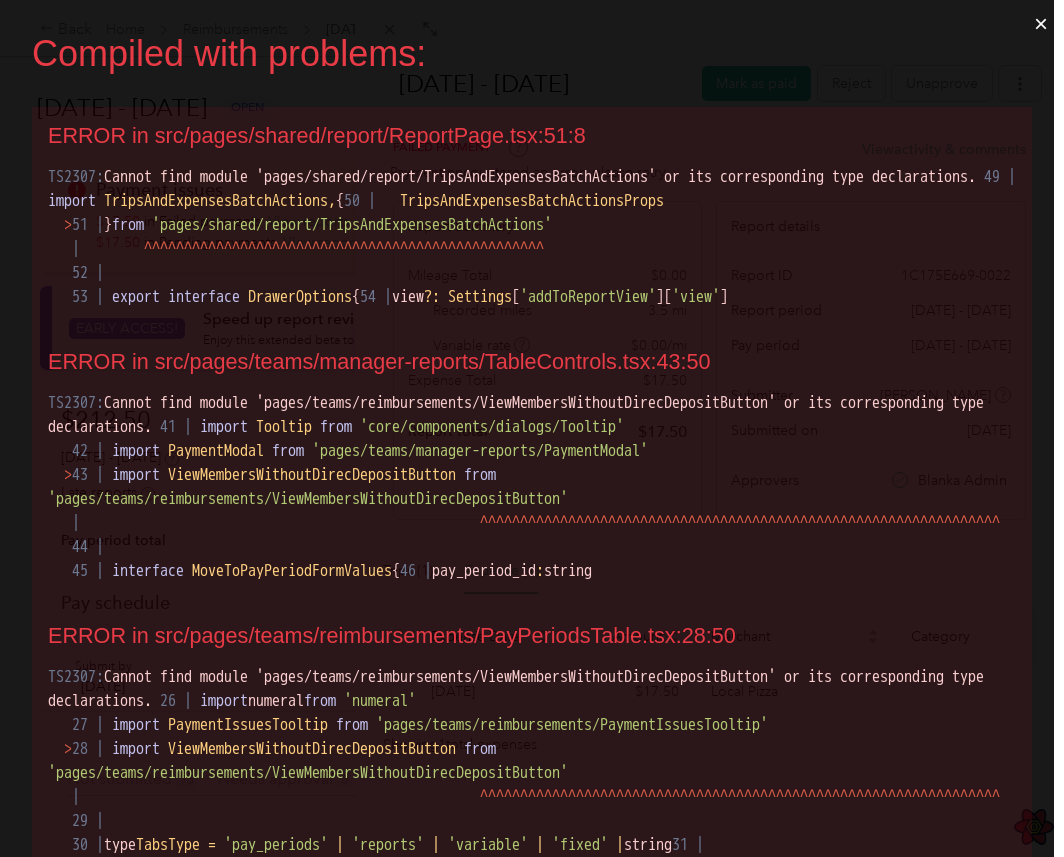 click on "×" at bounding box center [1041, 24] 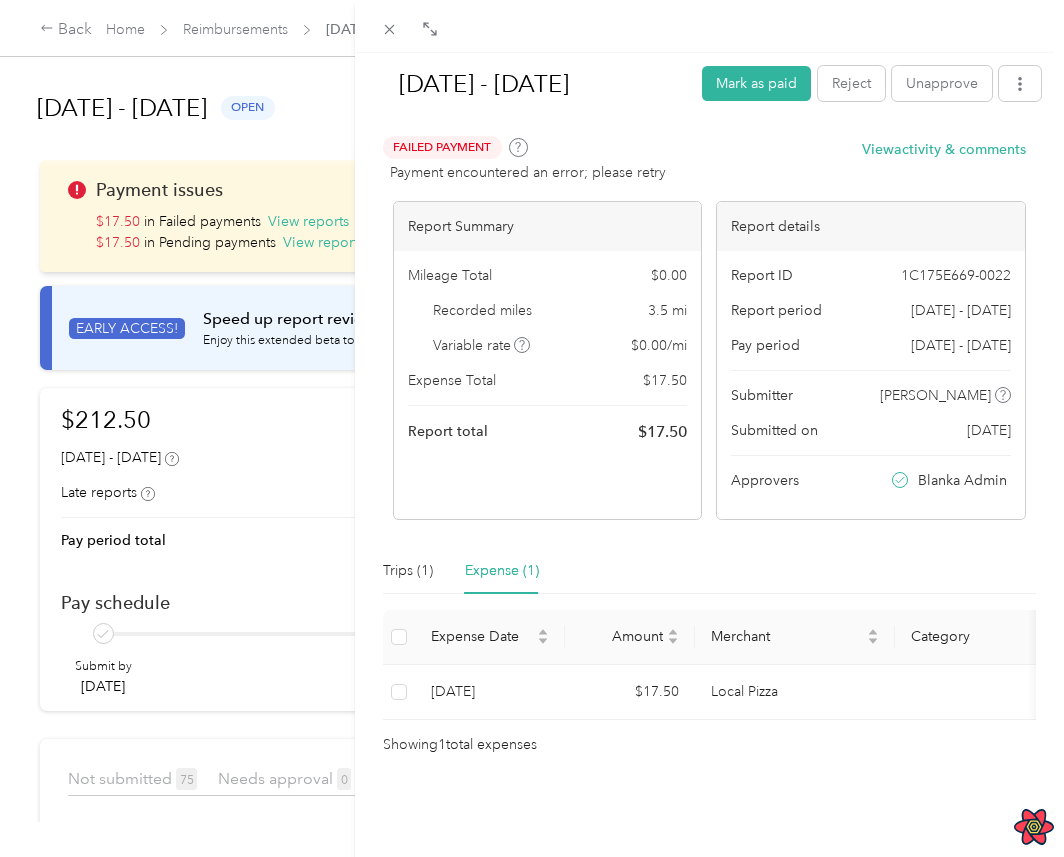 click on "[DATE] - [DATE] Mark as paid Reject Unapprove Failed Payment Payment encountered an error; please retry View  activity & comments Report Summary Mileage Total $ 0.00 Recorded miles 3.5   mi Variable rate   $ 0.00 / mi Expense Total $ 17.50 Report total $ 17.50 Report details Report ID 1C175E669-0022 Report period [DATE] - [DATE] Pay period [DATE] - [DATE] Submitter Quincy Junior Submitted on [DATE] Approvers Blanka Admin Trips (1) Expense (1) Expense Date Amount Merchant Category Photo Notes Tags                 [DATE] $17.50 Local Pizza - Showing  1  total expenses" at bounding box center [532, 428] 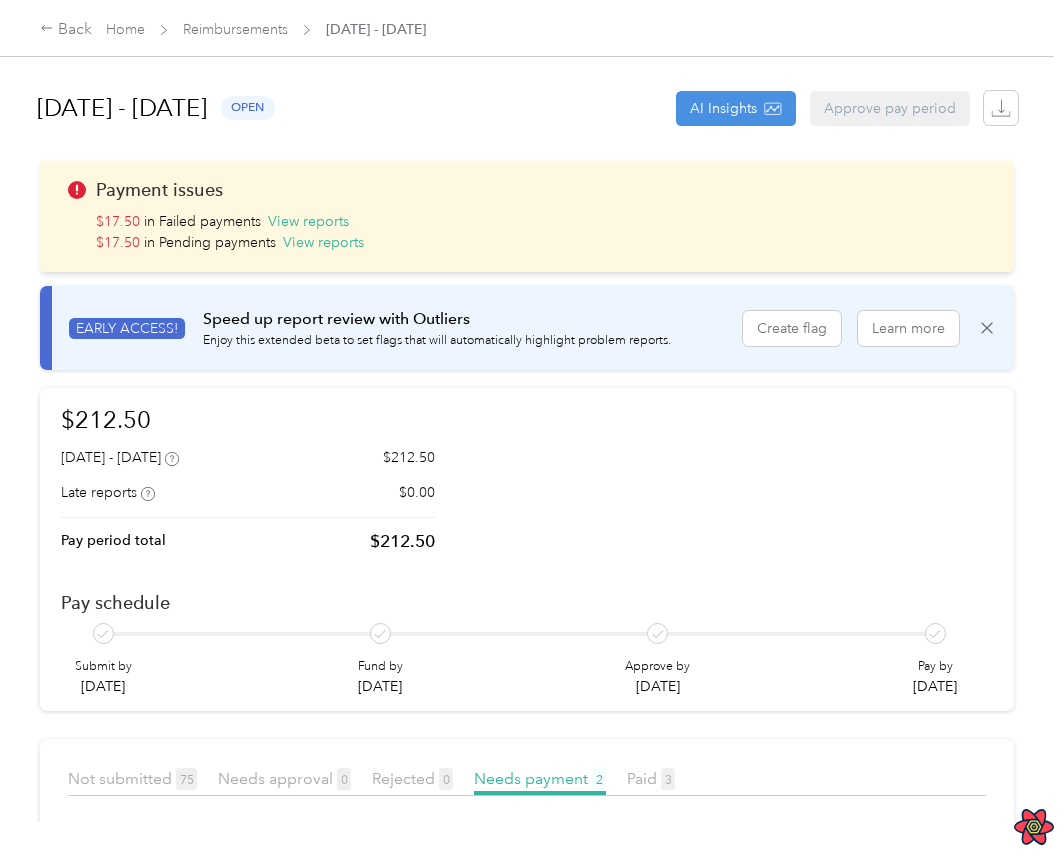 click on "[DATE] - [DATE] open AI Insights Approve pay period" at bounding box center [527, 108] 